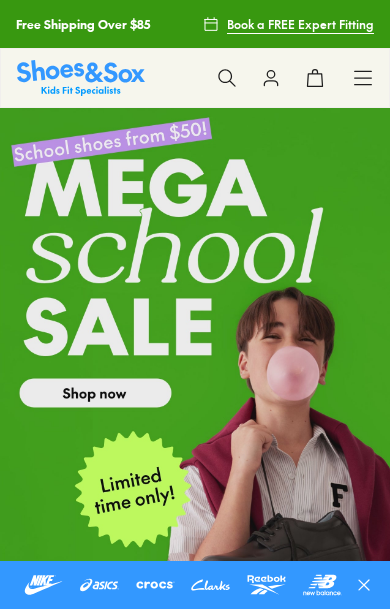 scroll, scrollTop: 0, scrollLeft: 0, axis: both 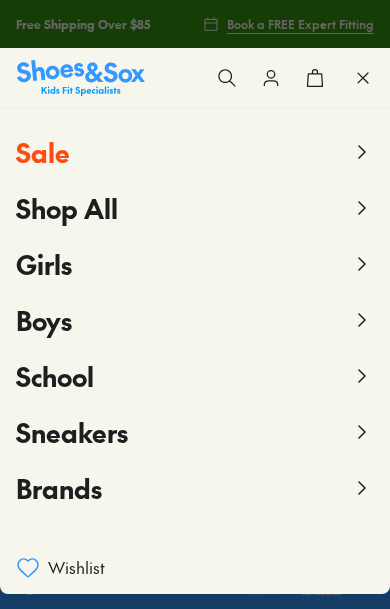 click on "Boys" at bounding box center (195, 320) 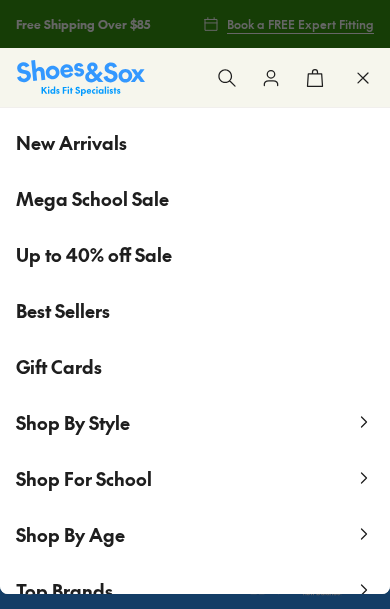 scroll, scrollTop: 155, scrollLeft: 0, axis: vertical 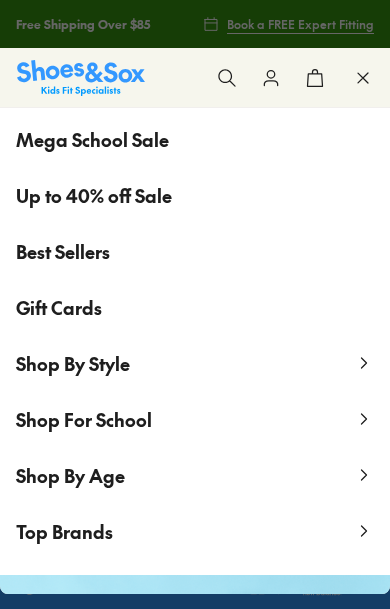 click on "Shop By Age" at bounding box center (195, 475) 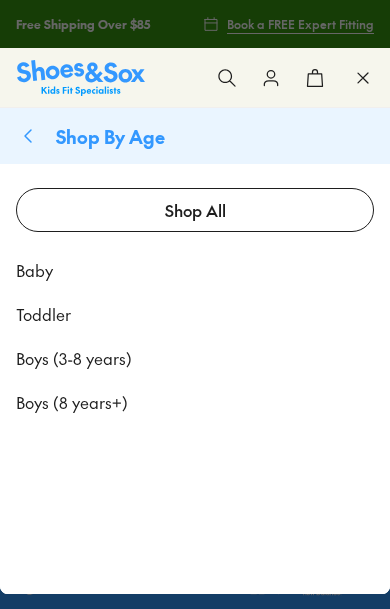 click on "Toddler" at bounding box center (43, 314) 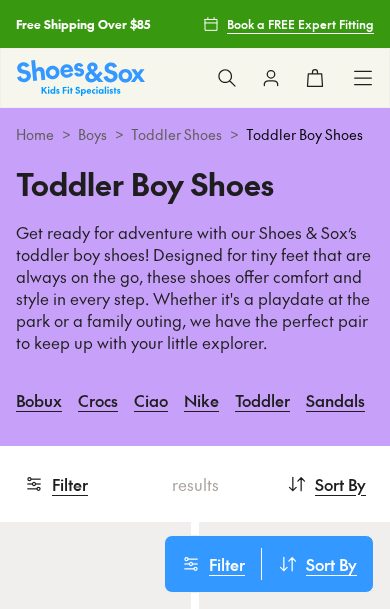 scroll, scrollTop: 0, scrollLeft: 0, axis: both 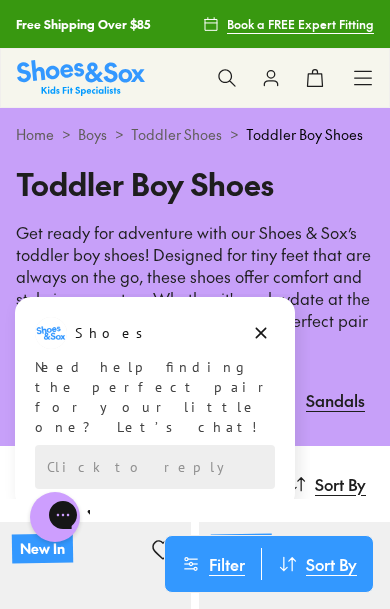 click on "Need help finding the perfect pair for your little one? Let’s chat!" at bounding box center [155, 397] 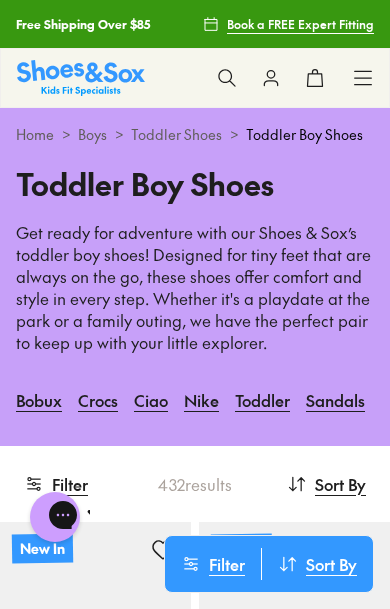 click on "Get ready for adventure with our Shoes & Sox’s toddler boy shoes! Designed for tiny feet that are always on the go, these shoes offer comfort and style in every step. Whether it's a playdate at the park or a family outing, we have the perfect pair to keep up with your little explorer." at bounding box center [195, 288] 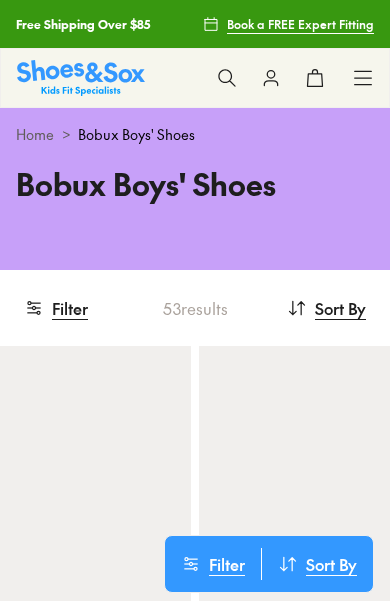 scroll, scrollTop: 0, scrollLeft: 0, axis: both 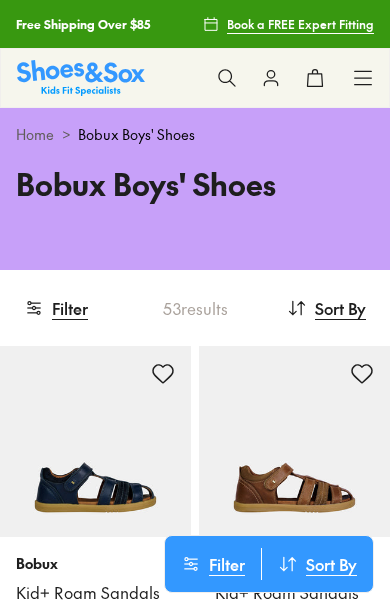 click 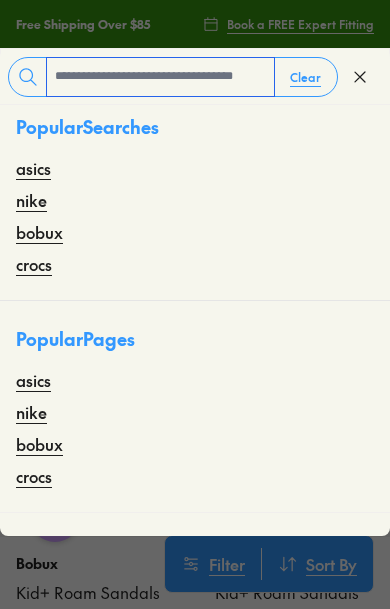 scroll, scrollTop: 0, scrollLeft: 0, axis: both 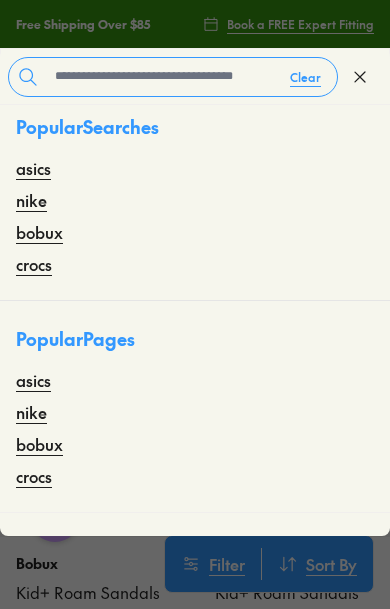 click on "bobux" at bounding box center [39, 232] 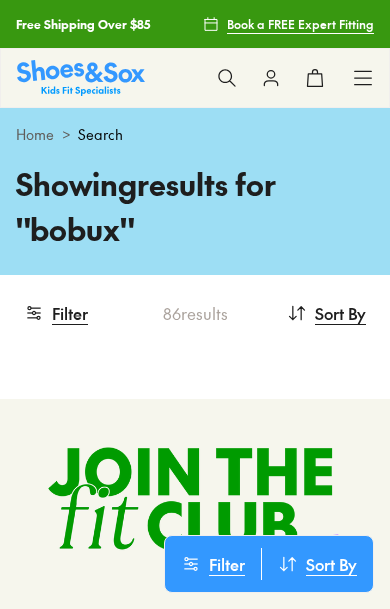 scroll, scrollTop: 0, scrollLeft: 0, axis: both 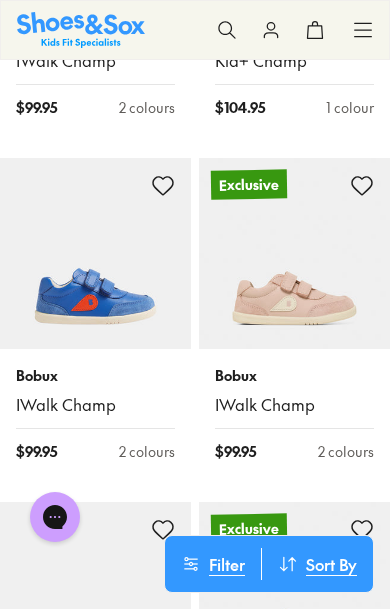 click on "Filter" at bounding box center [213, 564] 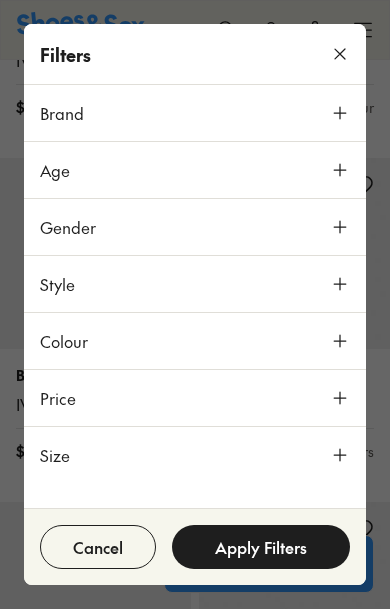 click on "Age" at bounding box center (195, 170) 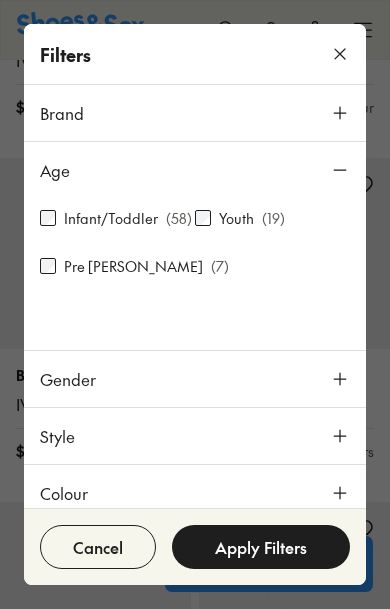 click on "Infant/Toddler" at bounding box center [111, 218] 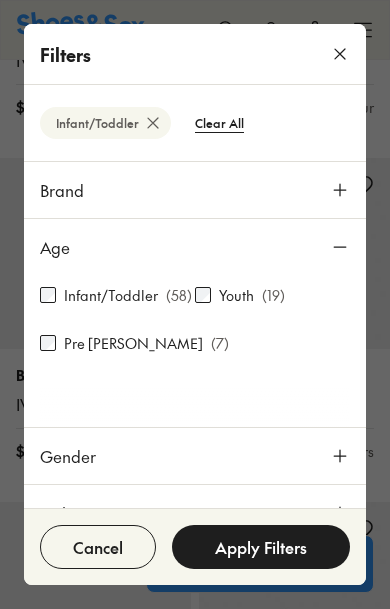 scroll, scrollTop: 251, scrollLeft: 0, axis: vertical 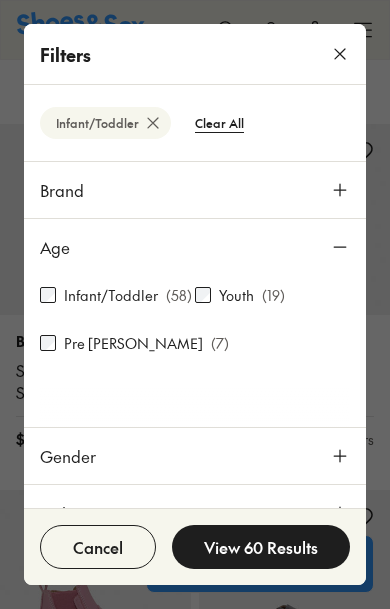 click on "View 60 Results" at bounding box center (261, 547) 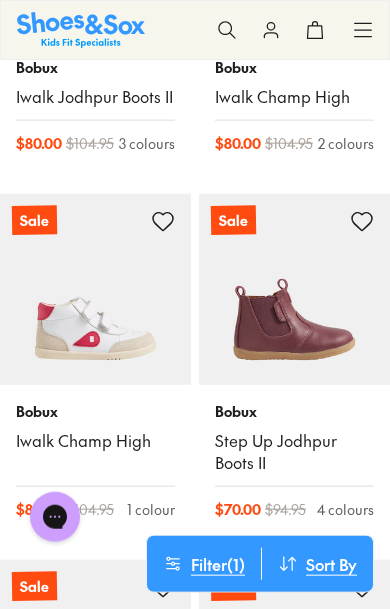 scroll, scrollTop: 5983, scrollLeft: 0, axis: vertical 